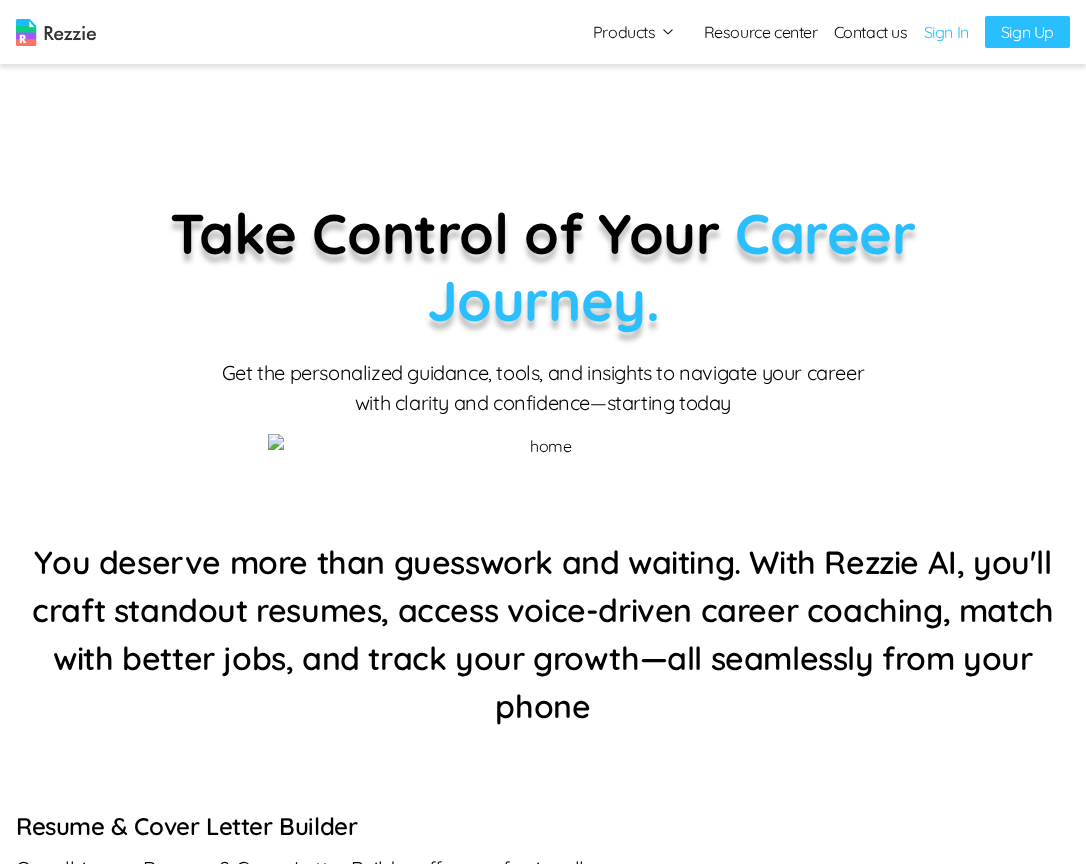 scroll, scrollTop: 0, scrollLeft: 0, axis: both 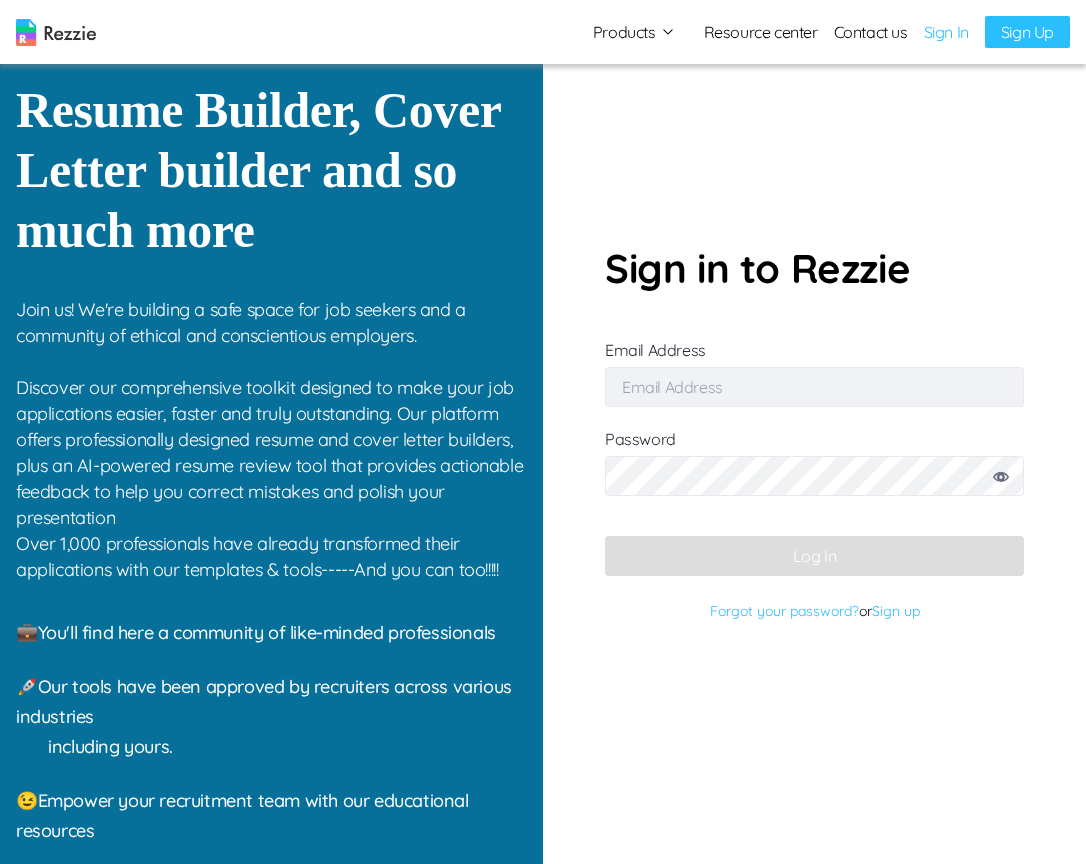 click on "Email Address" at bounding box center (814, 387) 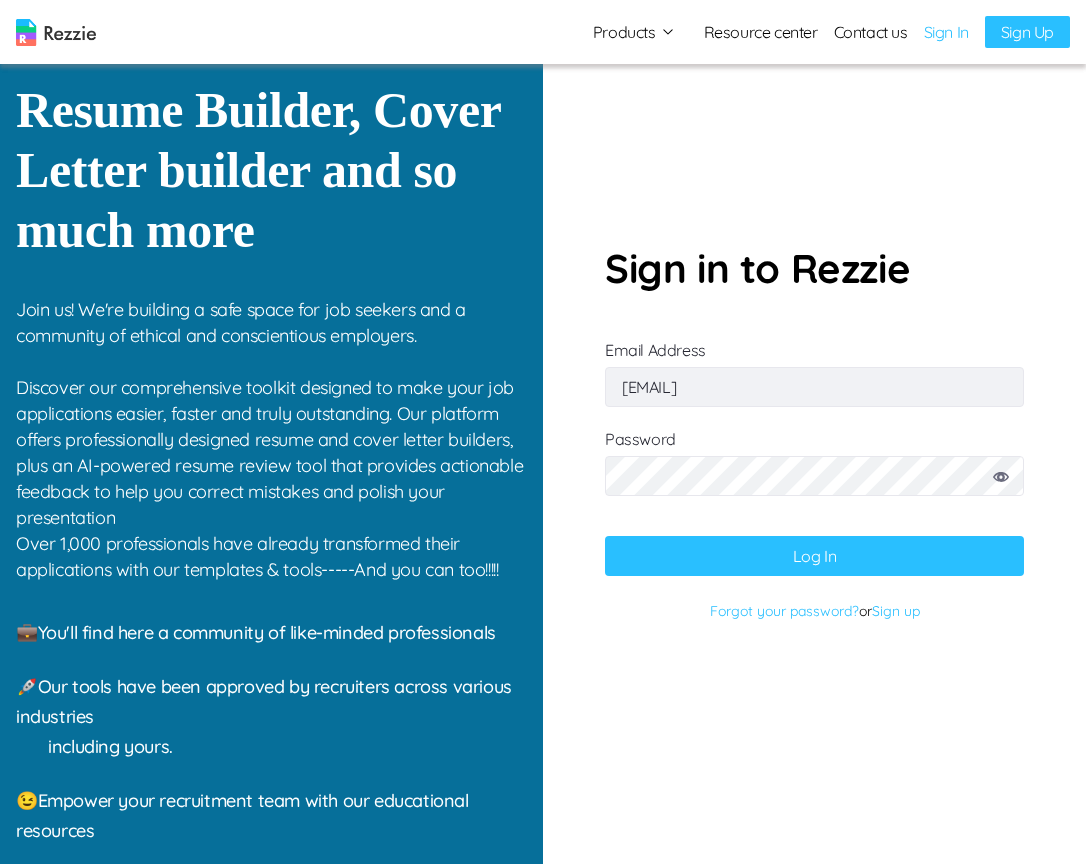 click on "Log In" at bounding box center (814, 556) 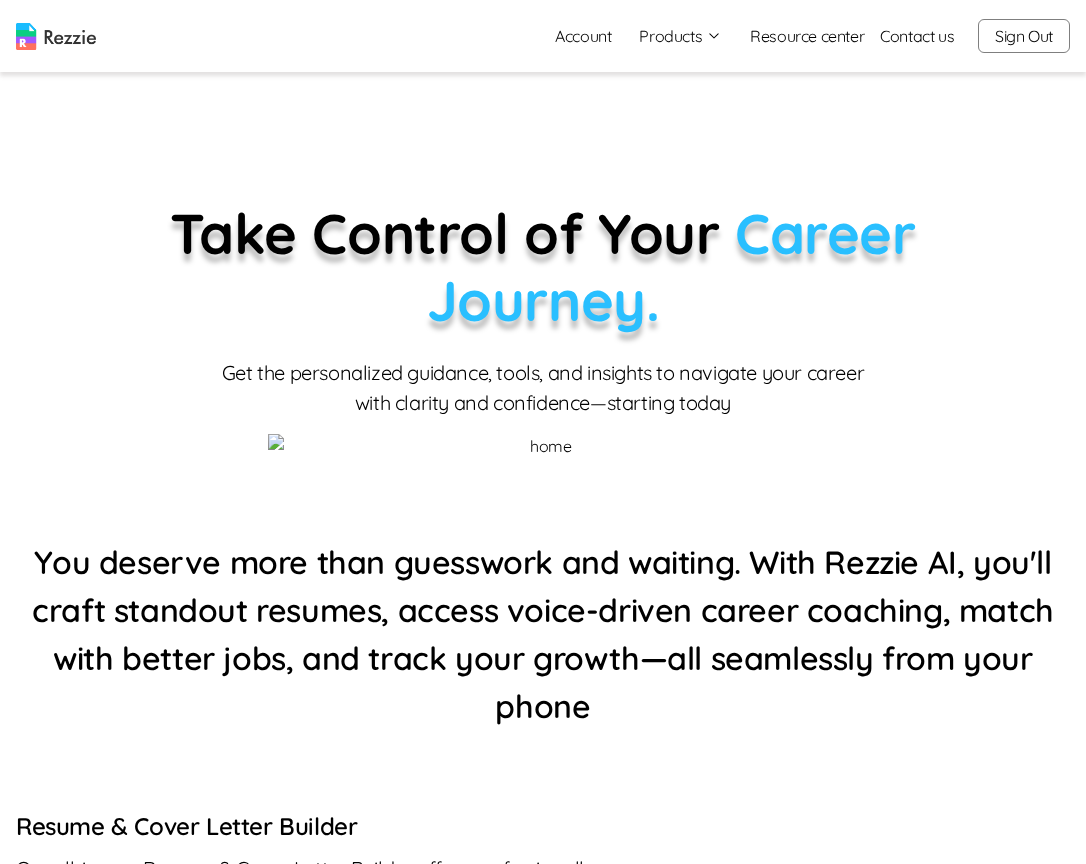 click on "Products" at bounding box center [680, 36] 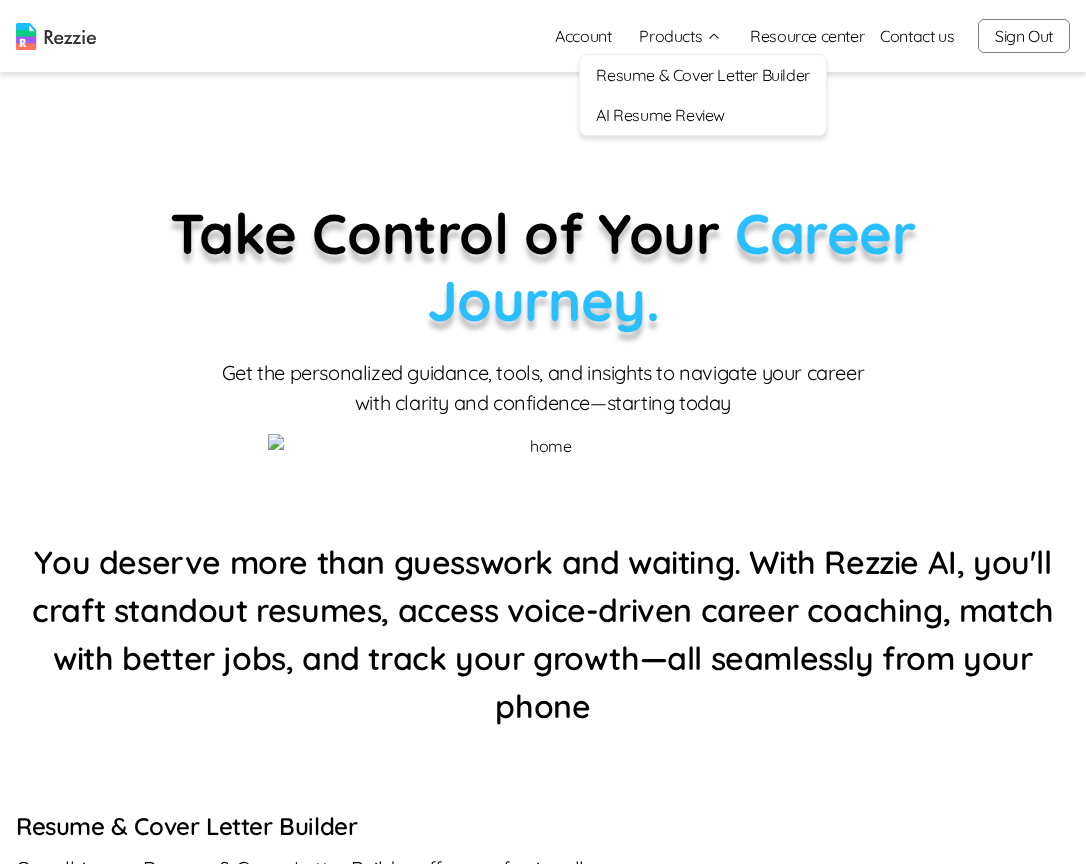 click on "Resume & Cover Letter Builder" at bounding box center [702, 75] 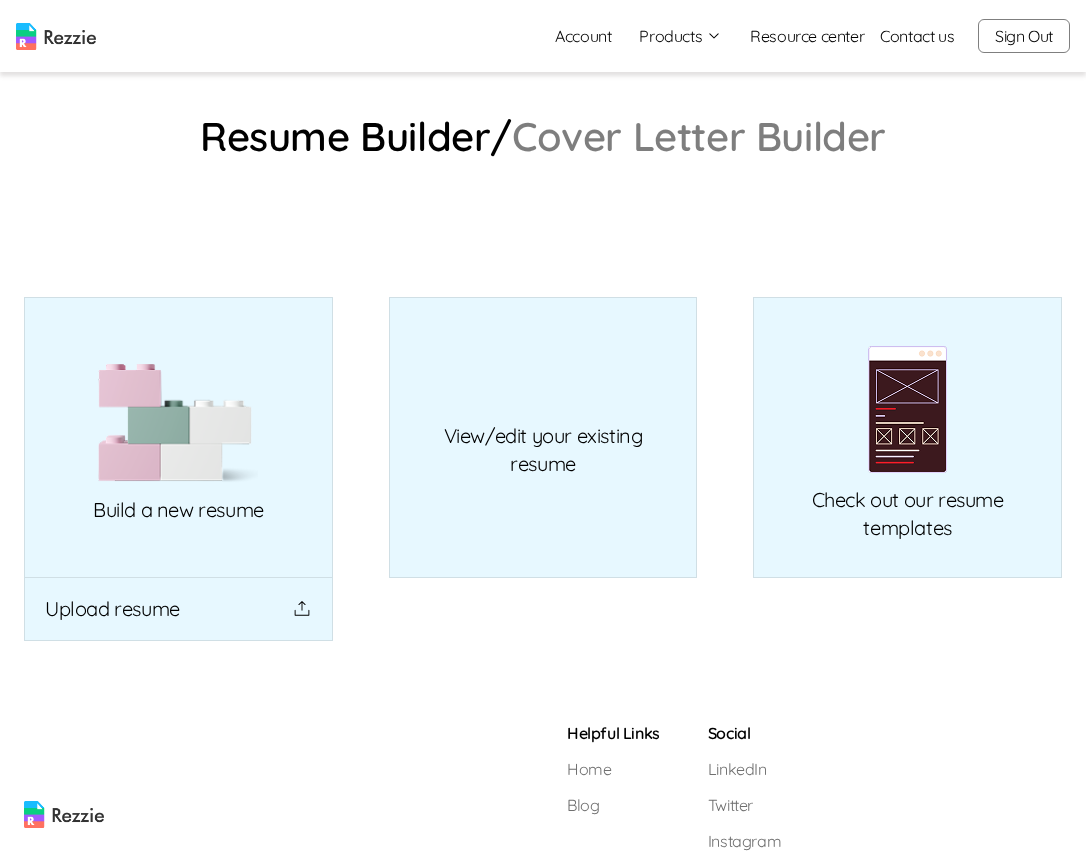 click on "Cover Letter Builder" at bounding box center [699, 136] 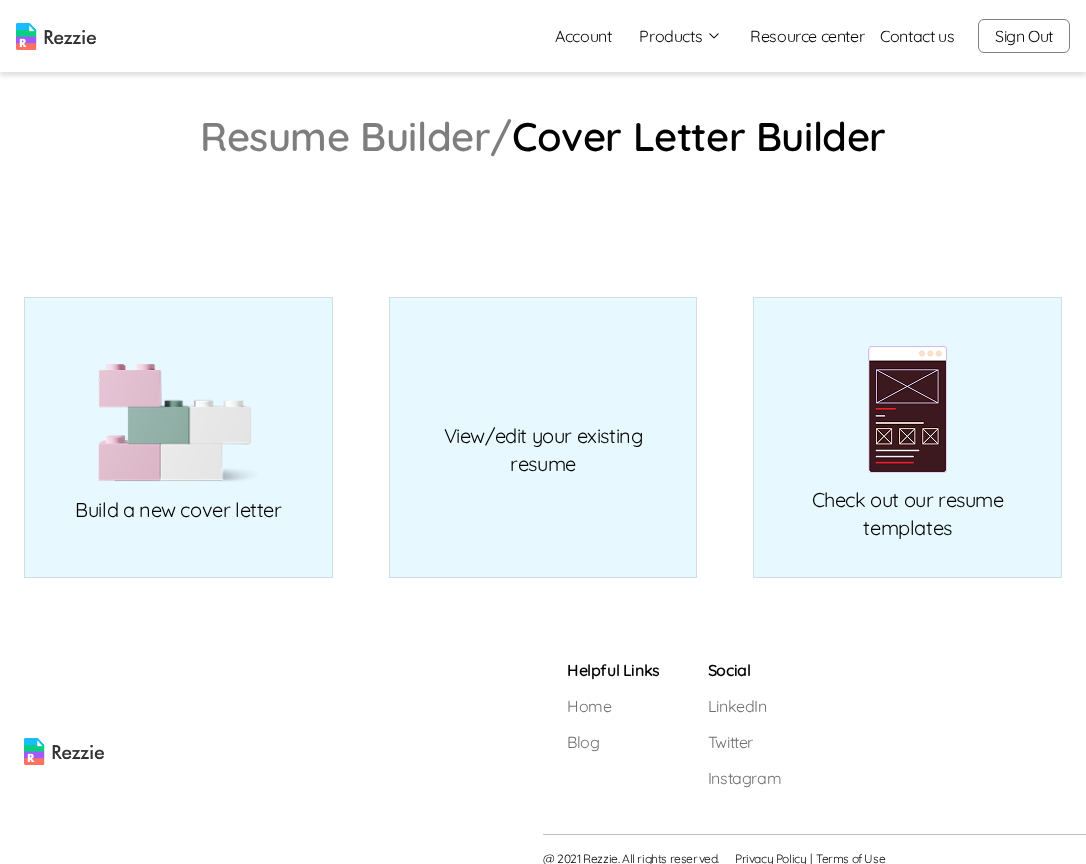 click on "Resume Builder/" at bounding box center (356, 136) 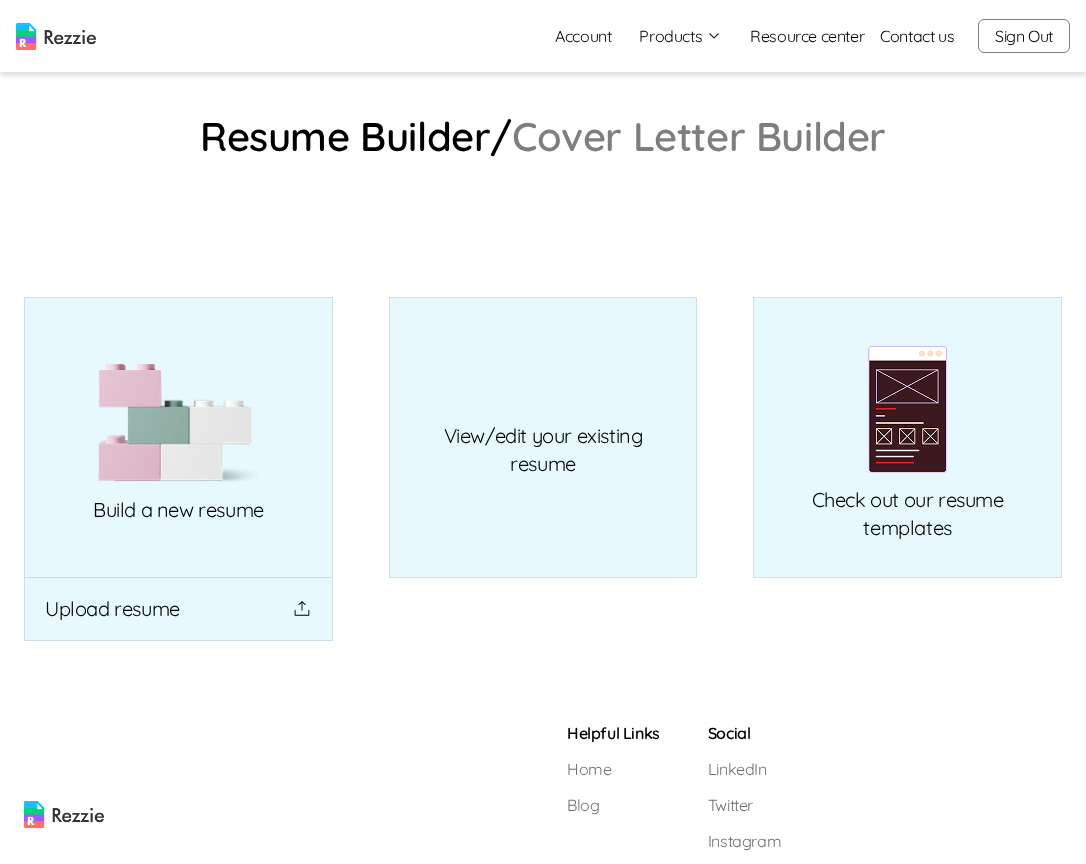 click on "Cover Letter Builder" at bounding box center (699, 136) 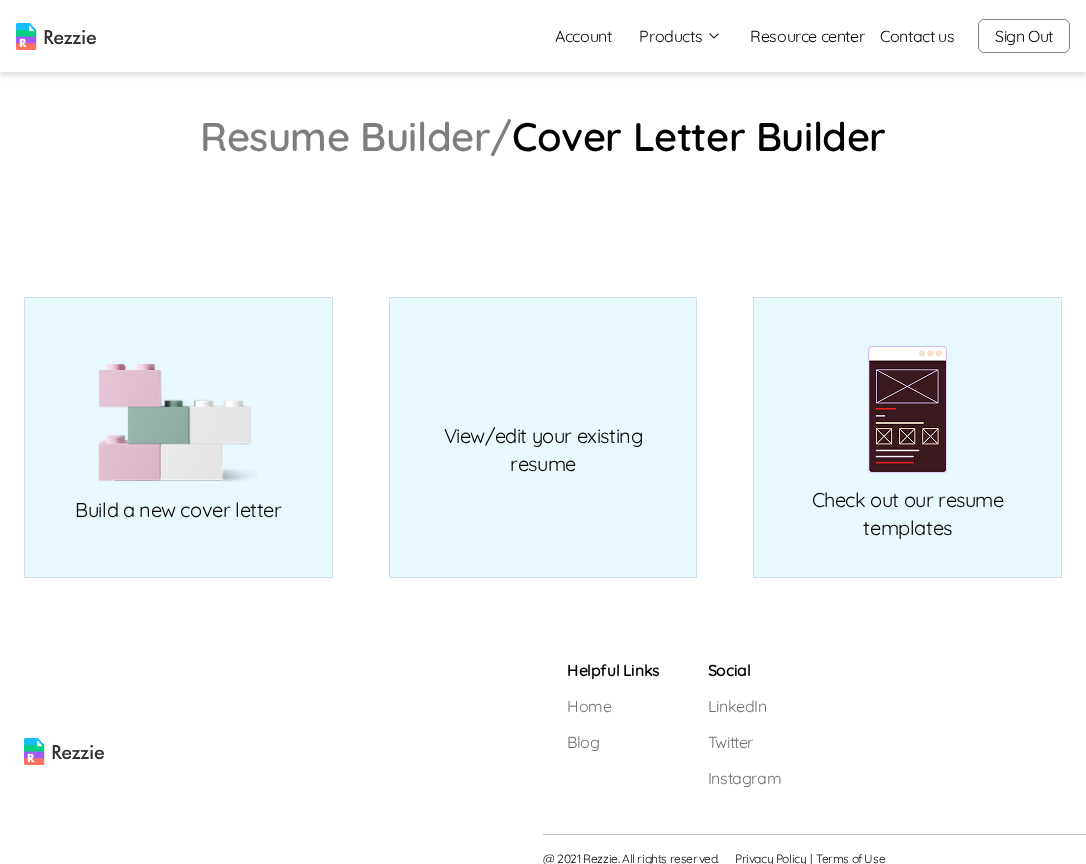 click on "Resume Builder/" at bounding box center (356, 136) 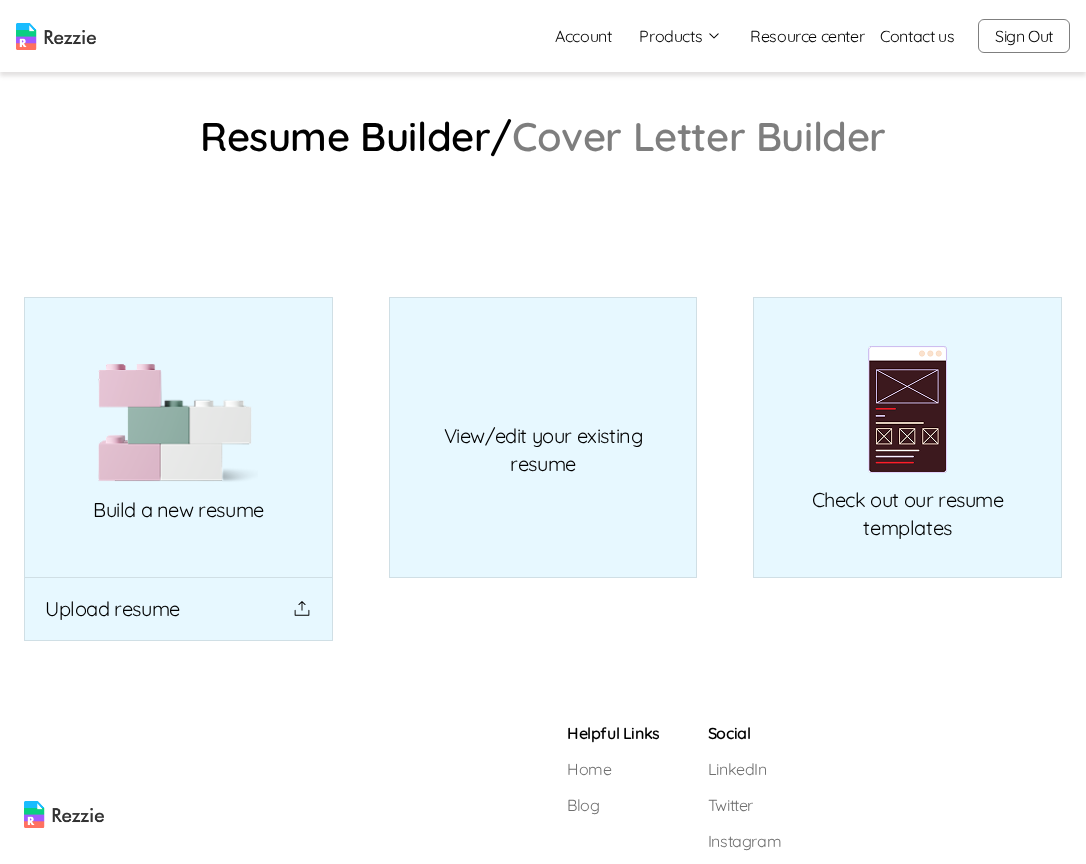 click on "Cover Letter Builder" at bounding box center [699, 136] 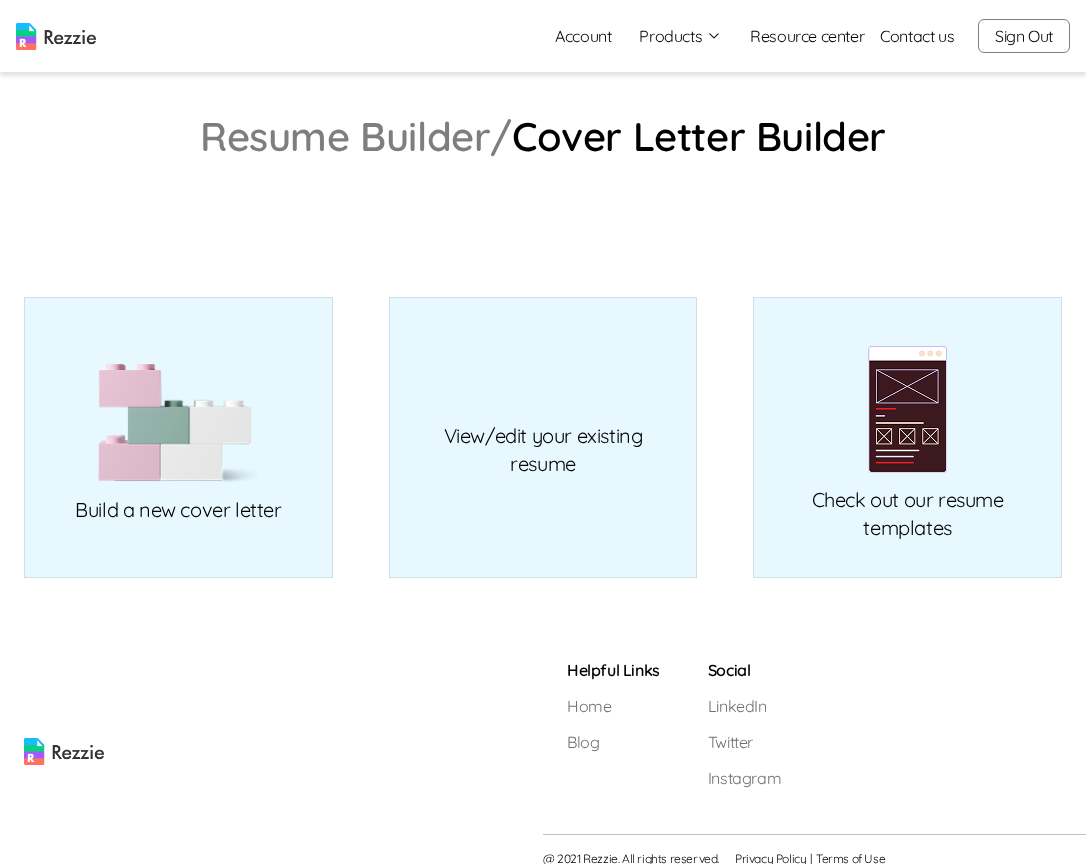 click on "Resume Builder/" at bounding box center [356, 136] 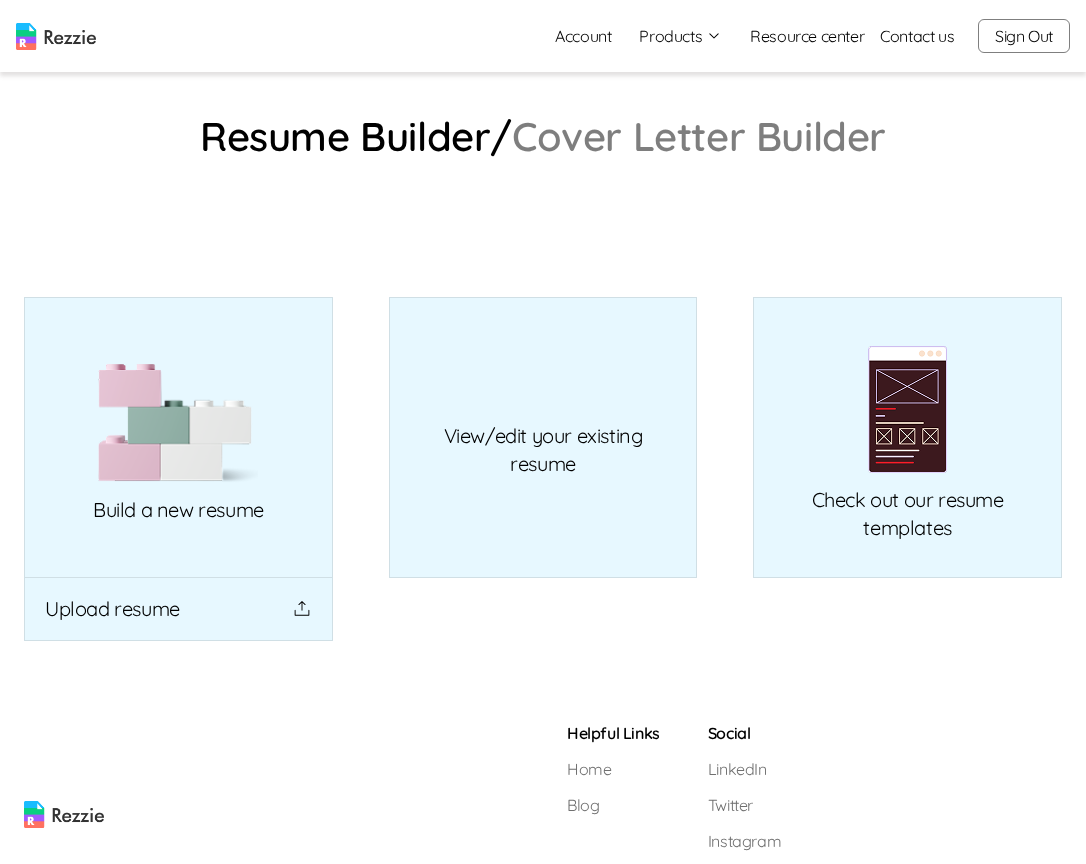 click on "Resume Builder/    Cover Letter Builder Build a new resume Upload resume View/edit your existing   resume Check out our resume   templates" at bounding box center (543, 360) 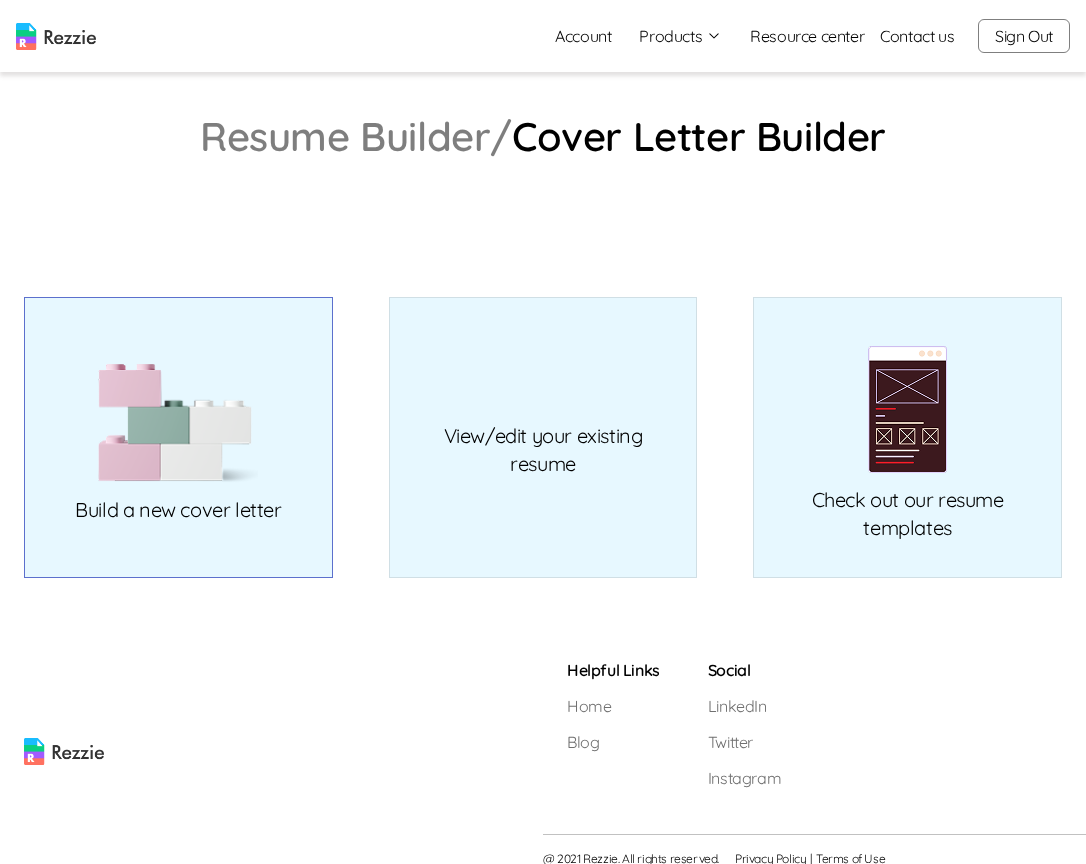 click at bounding box center [178, 423] 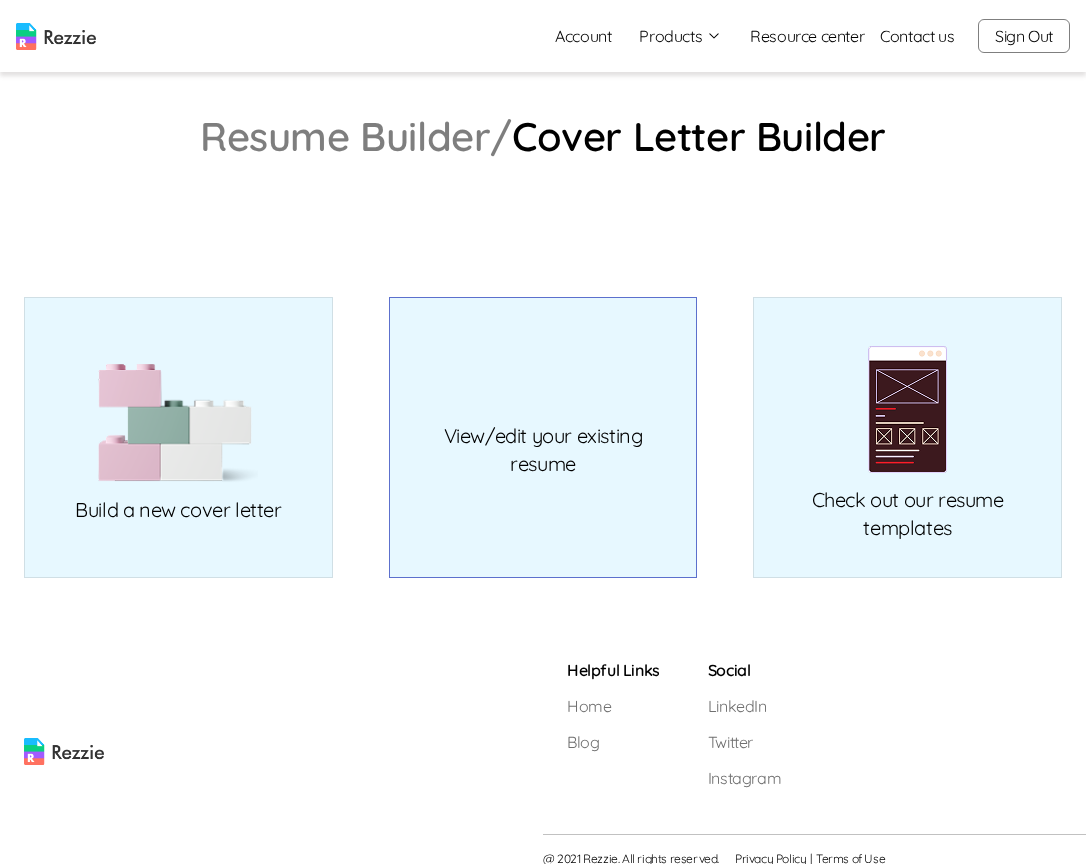click on "View/edit your existing  resume" at bounding box center (543, 437) 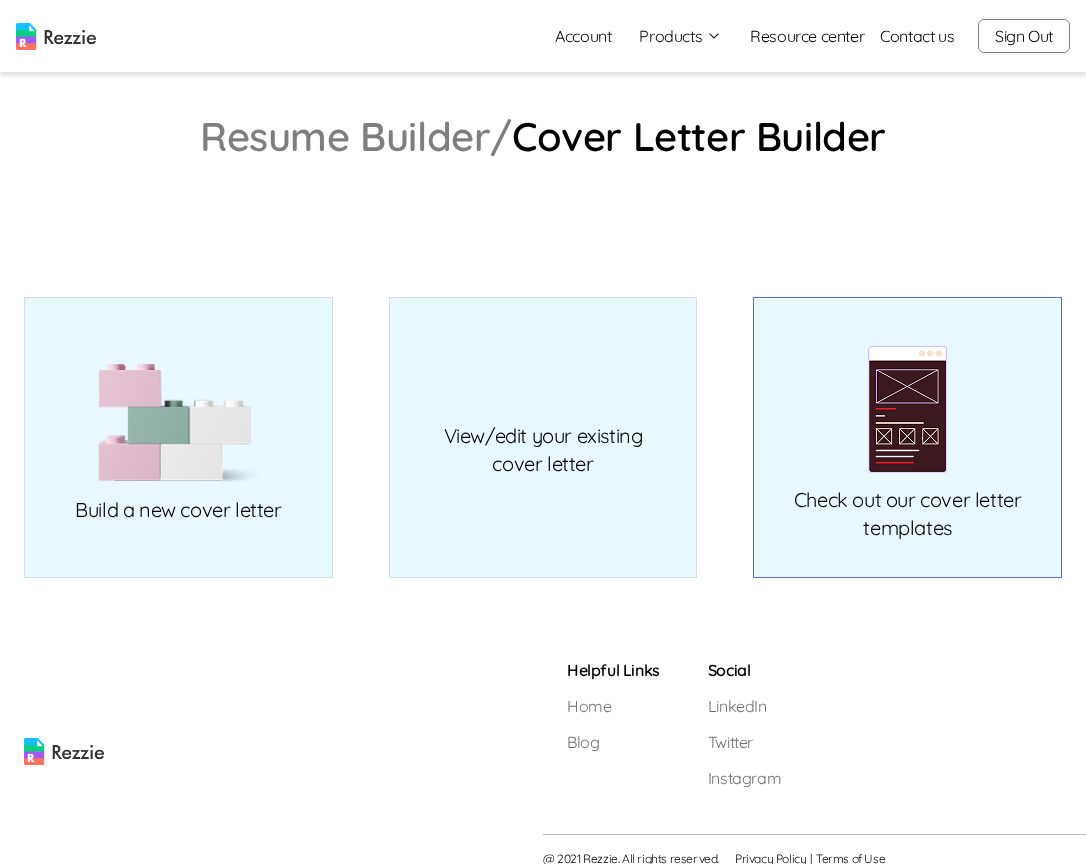 click on "Check out our cover letter  templates" at bounding box center [907, 437] 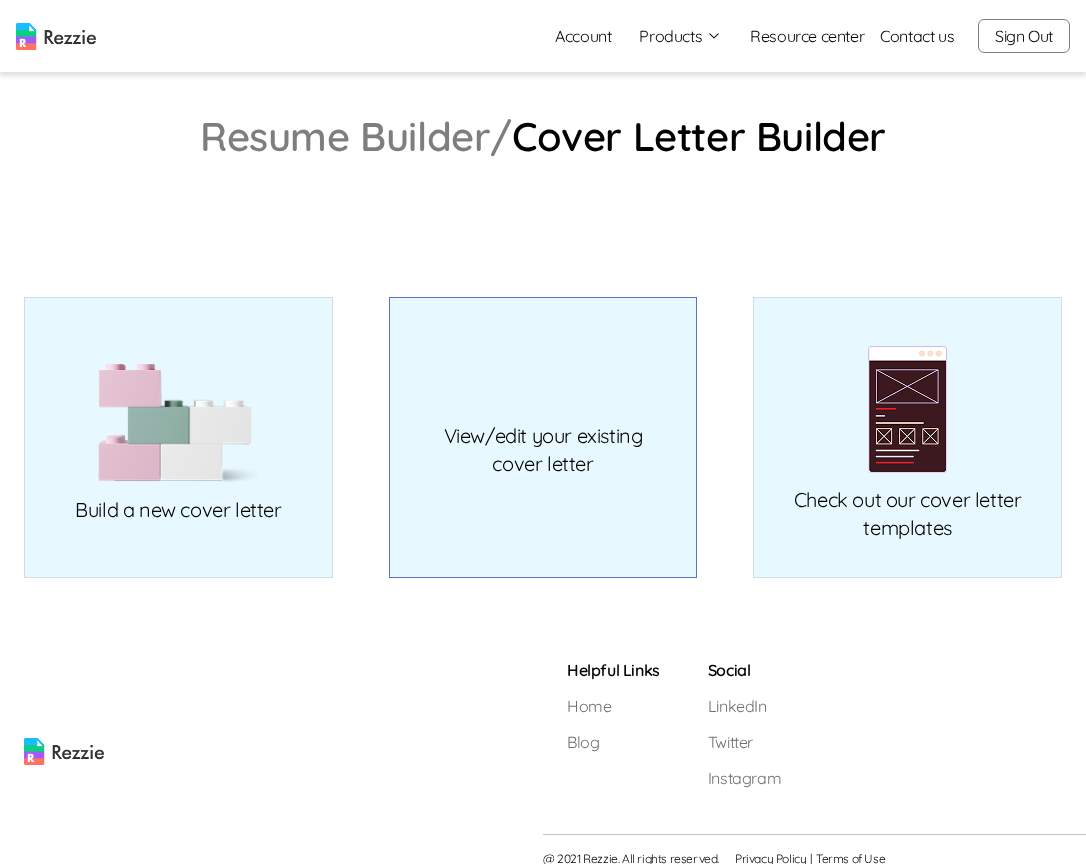 click at bounding box center [543, 410] 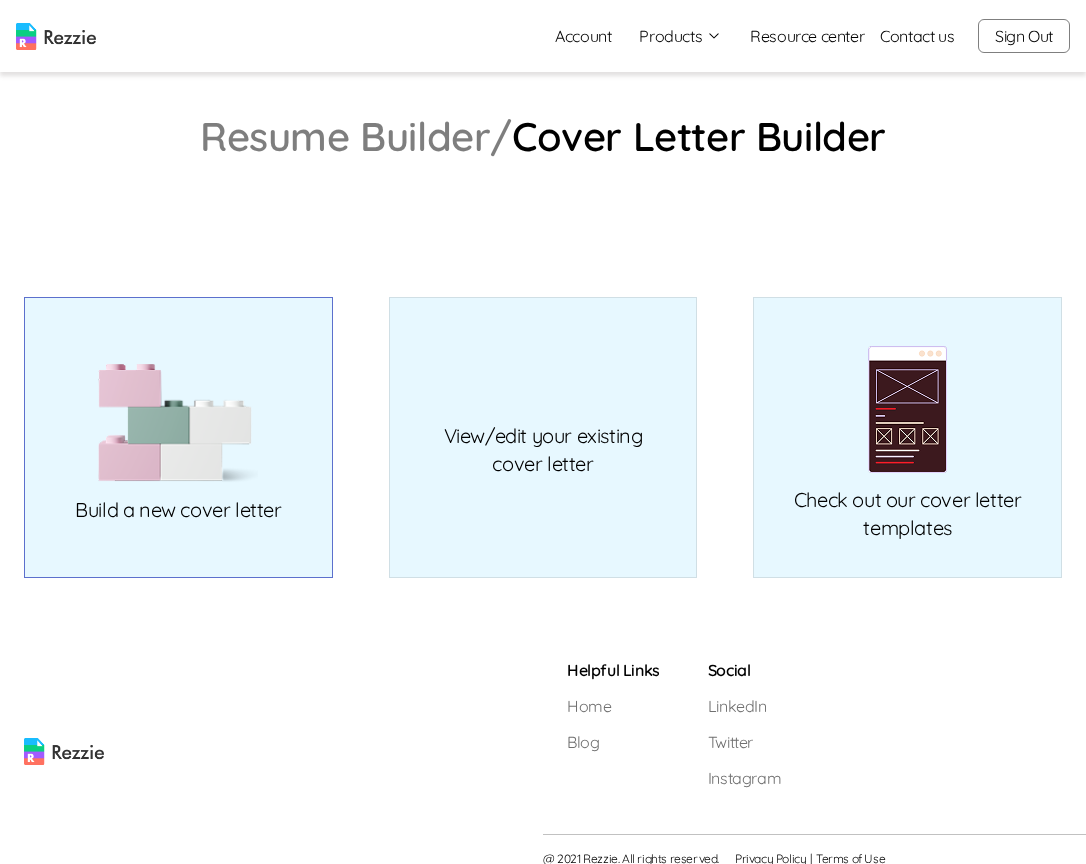 click on "Build a new cover letter" at bounding box center [178, 437] 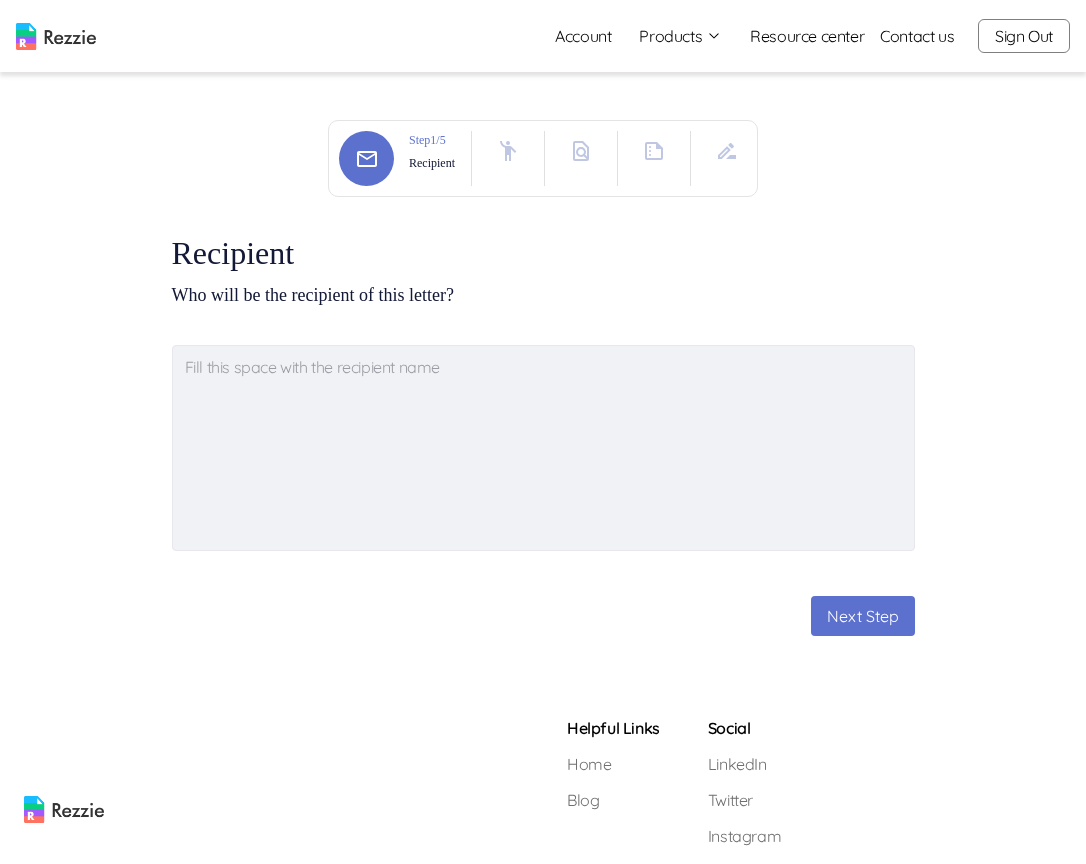 type on "x" 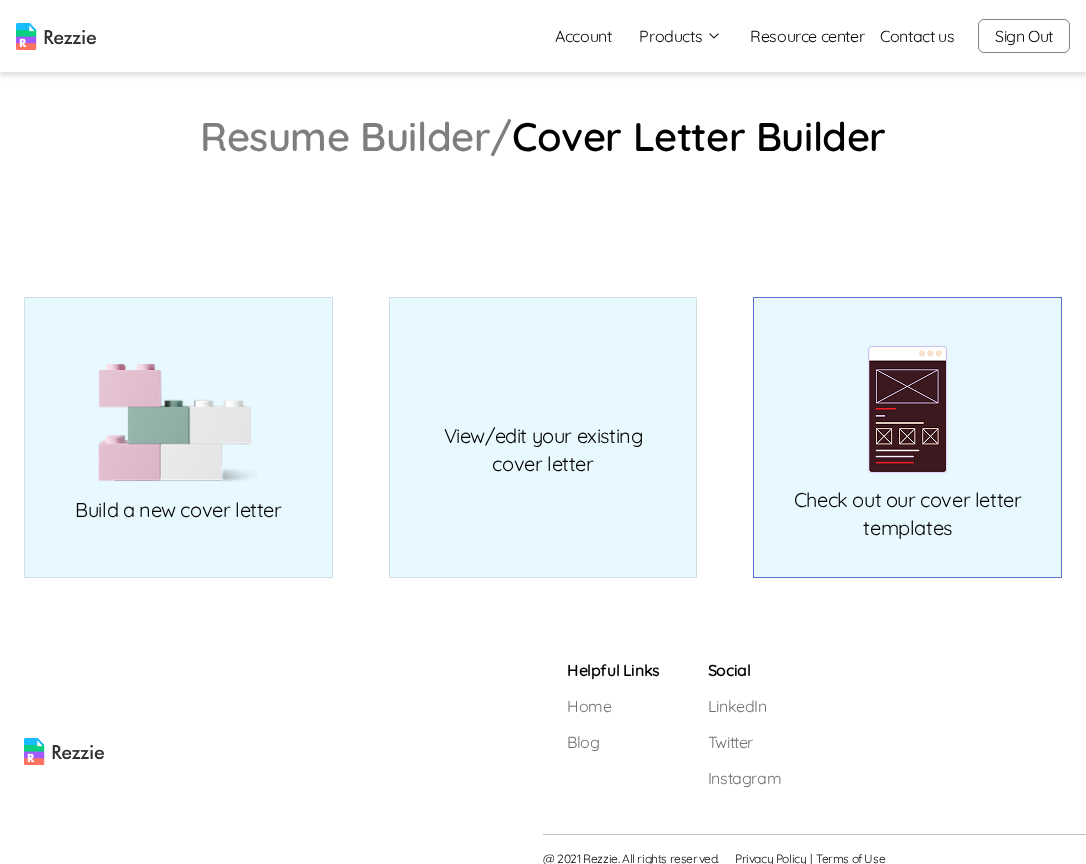 click on "Check out our cover letter  templates" at bounding box center (907, 437) 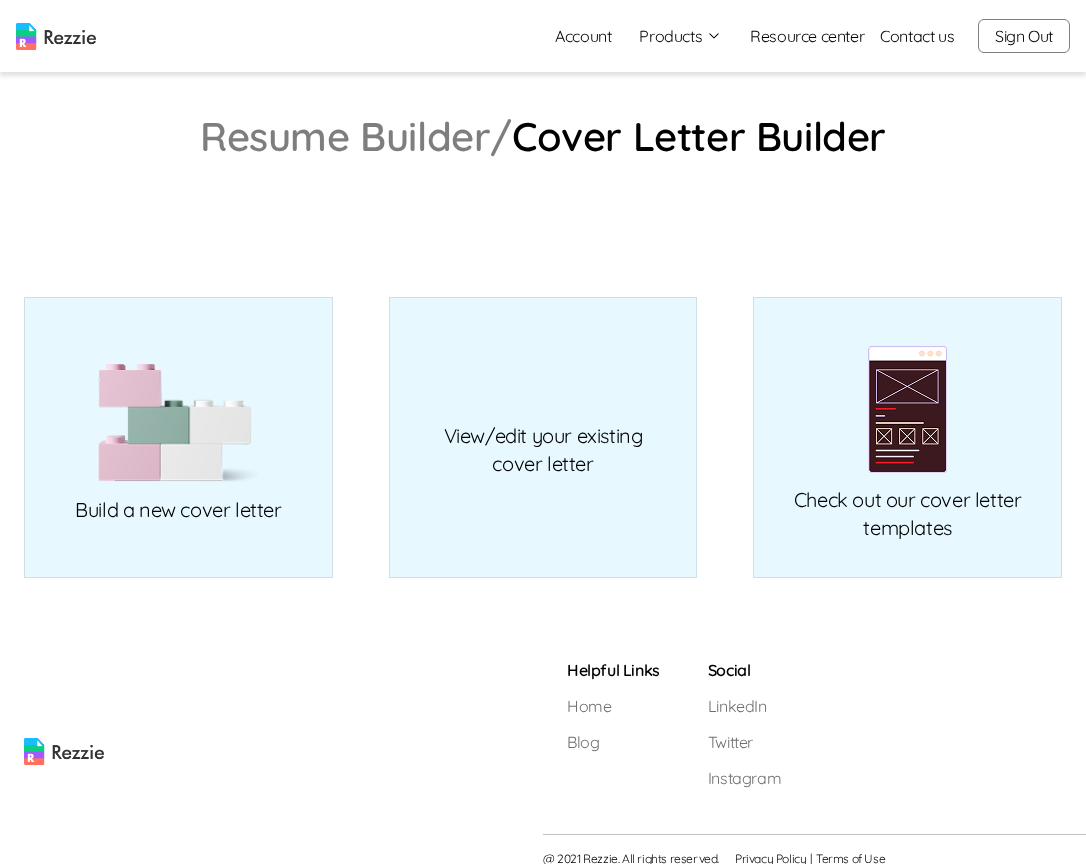 click on "Resume Builder/" at bounding box center [356, 136] 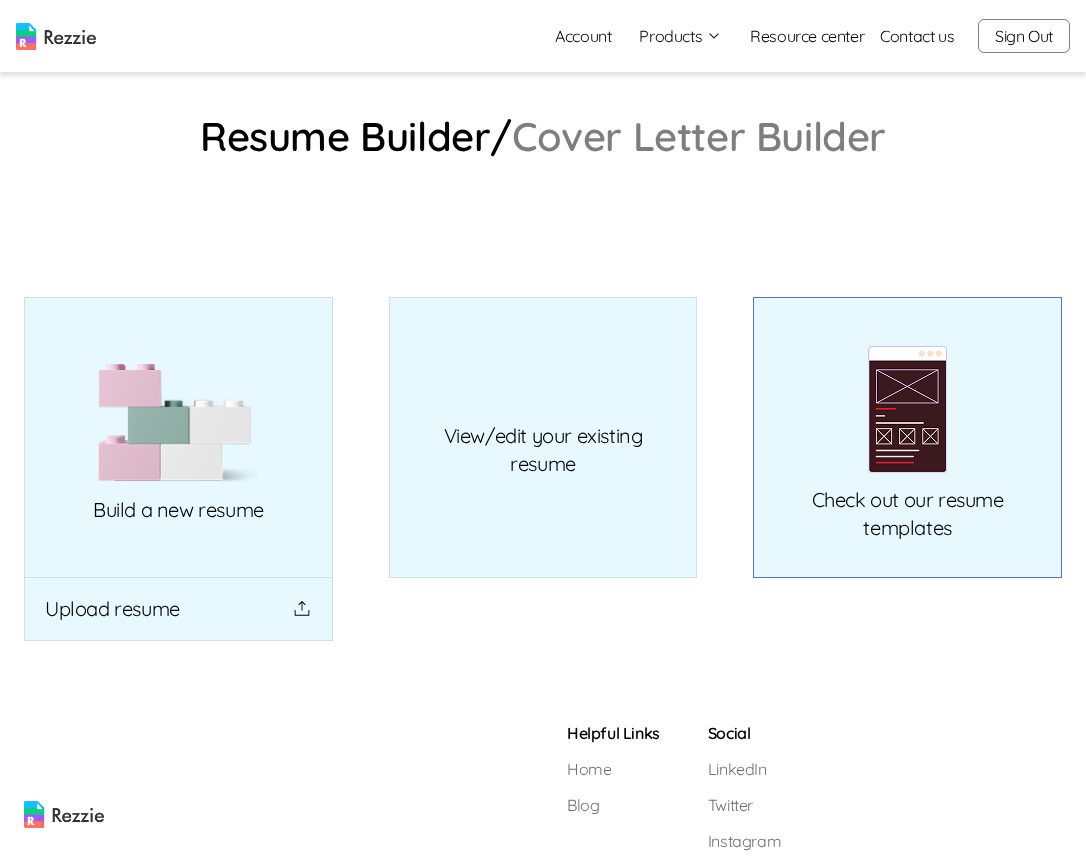 click on "Check out our resume   templates" at bounding box center [907, 437] 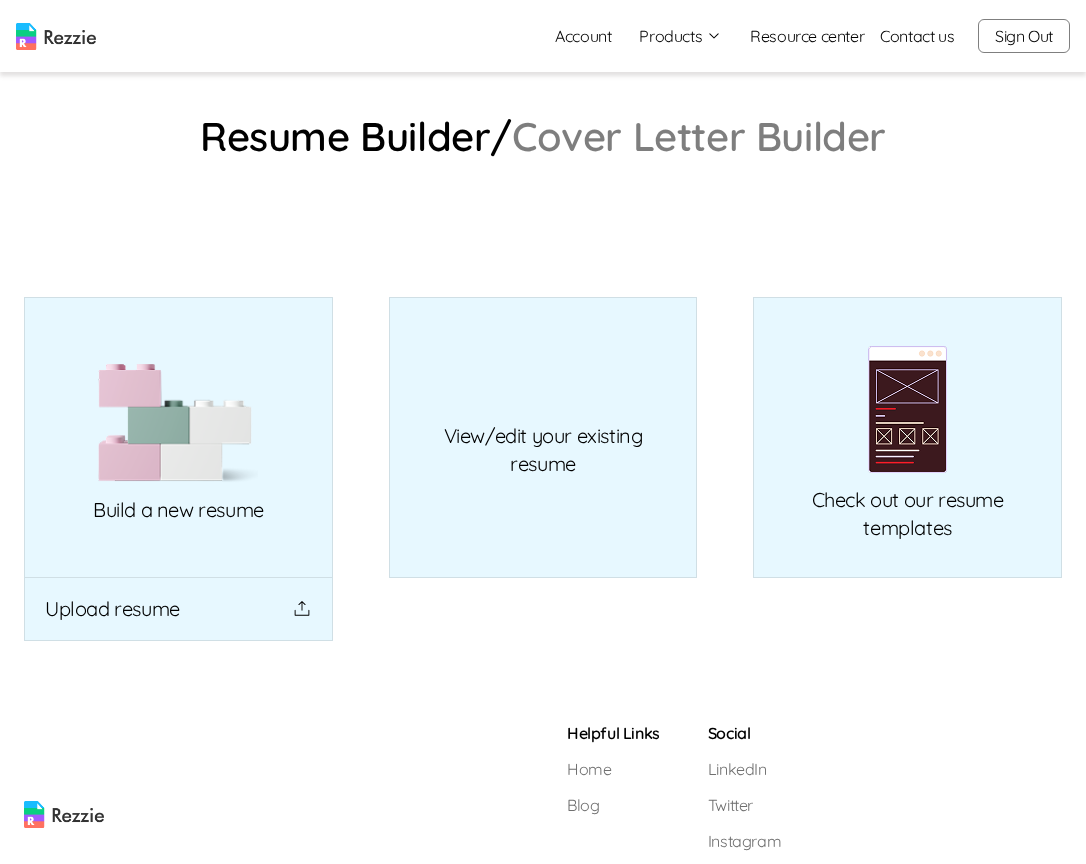 click on "Cover Letter Builder" at bounding box center [699, 136] 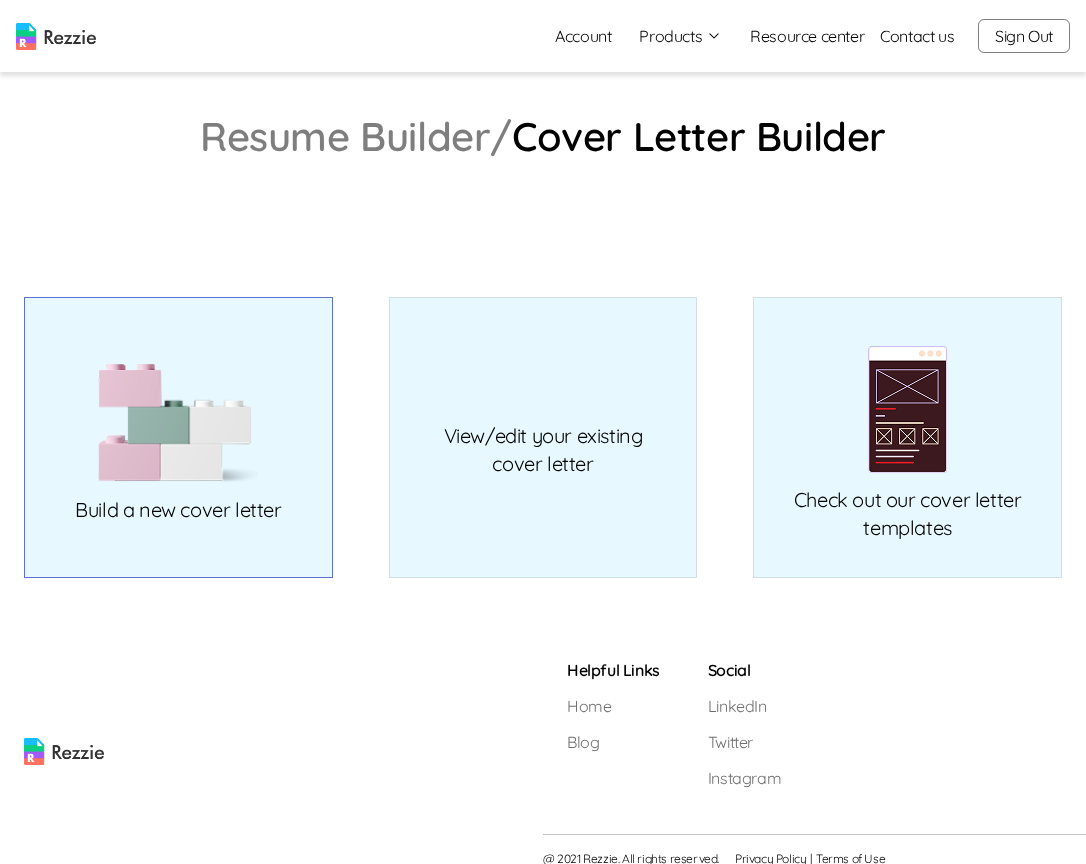 click at bounding box center [178, 423] 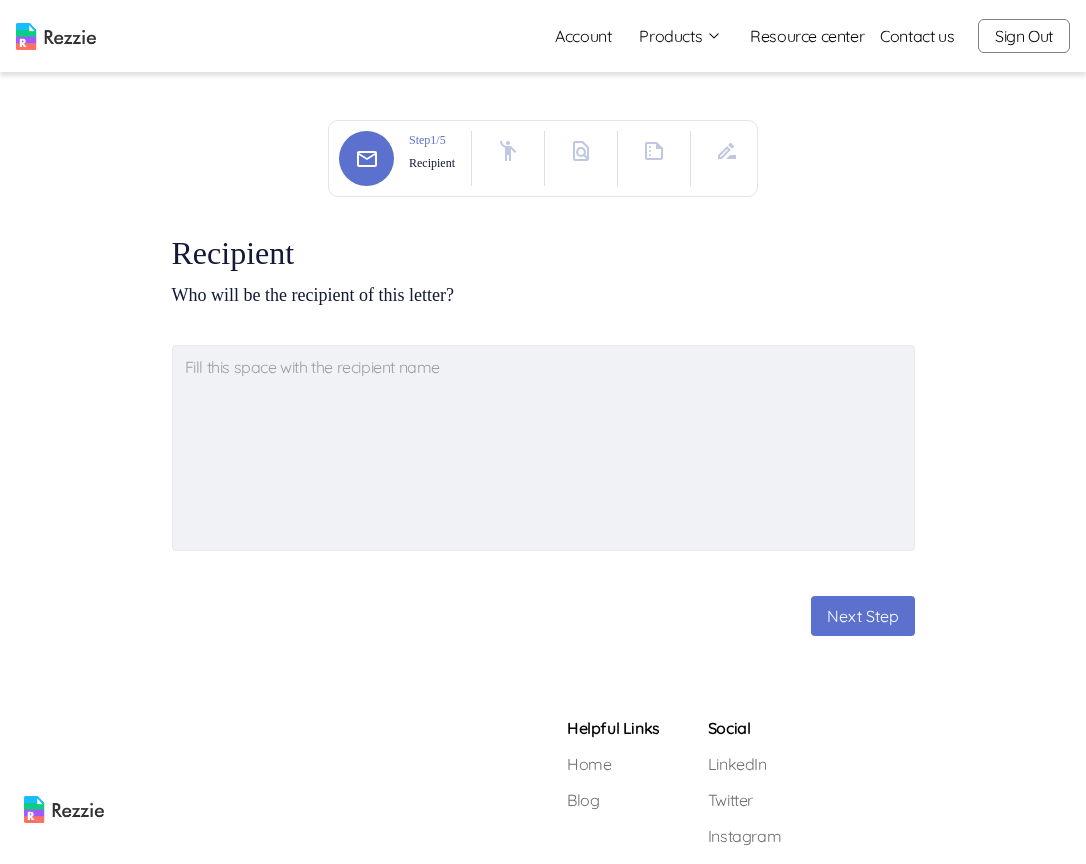 click at bounding box center [543, 448] 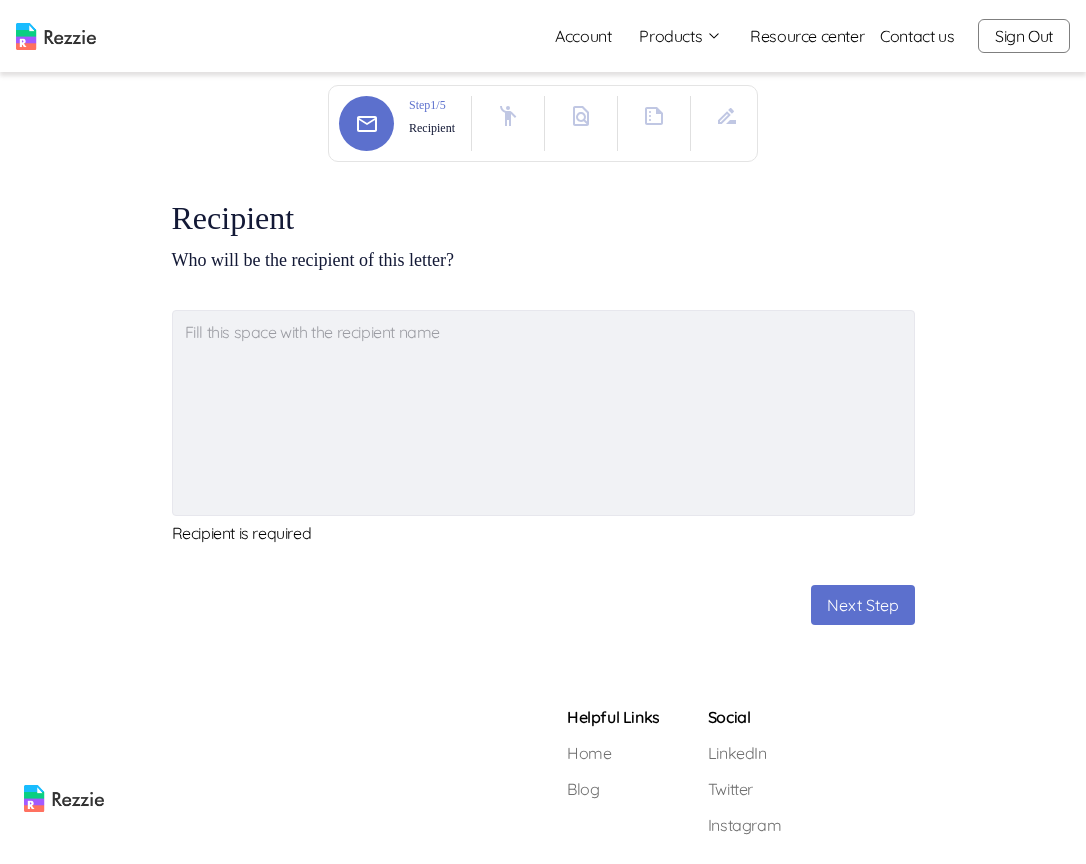 scroll, scrollTop: 0, scrollLeft: 0, axis: both 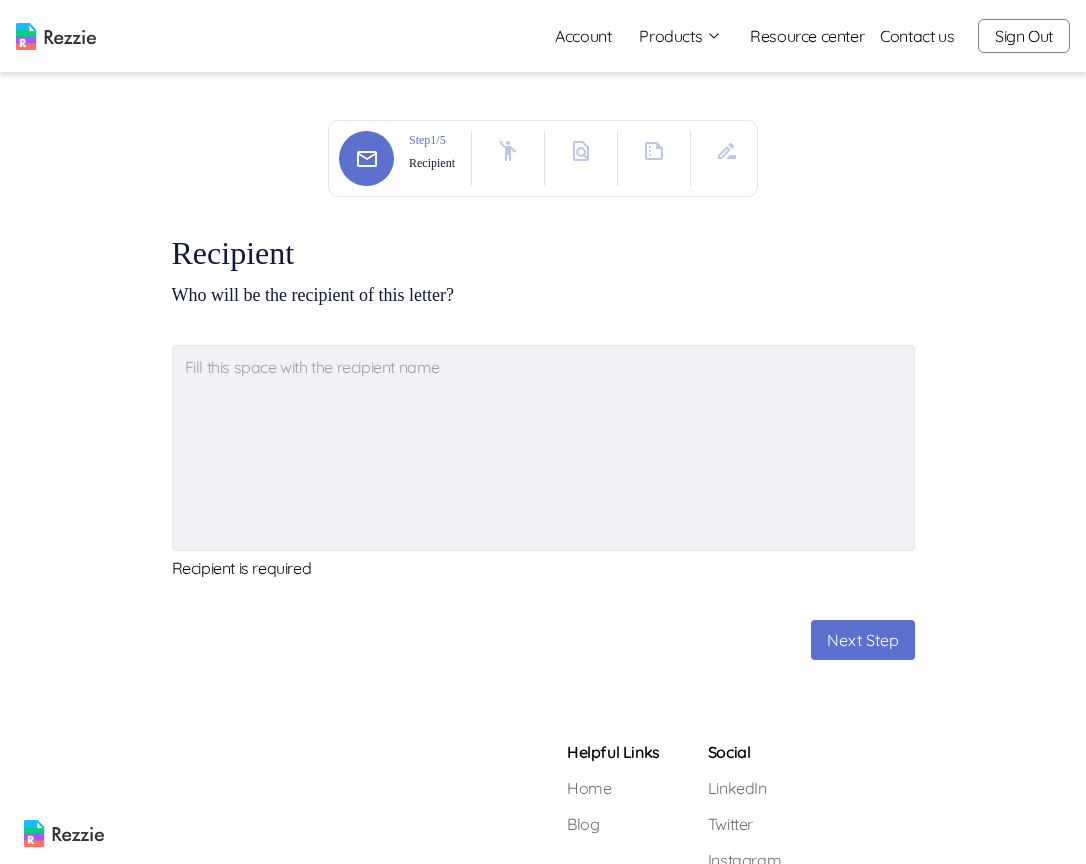 type on "x" 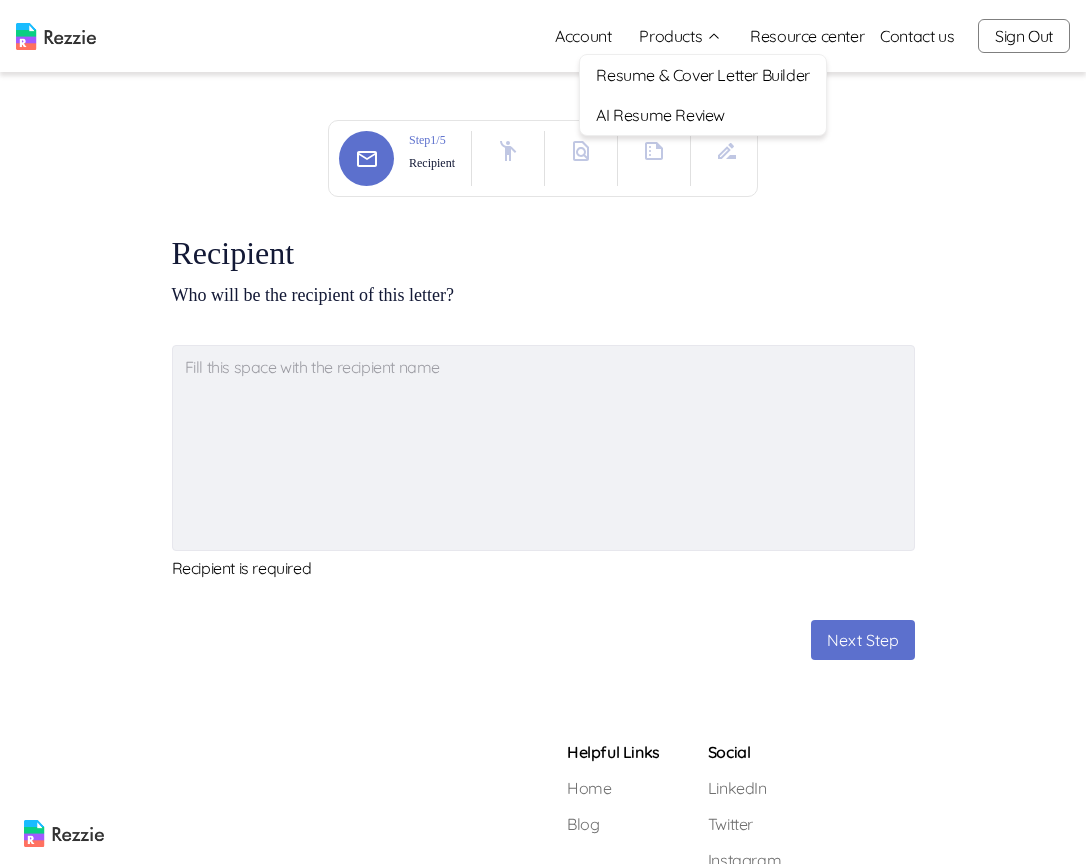 click on "Resume & Cover Letter Builder" at bounding box center (702, 75) 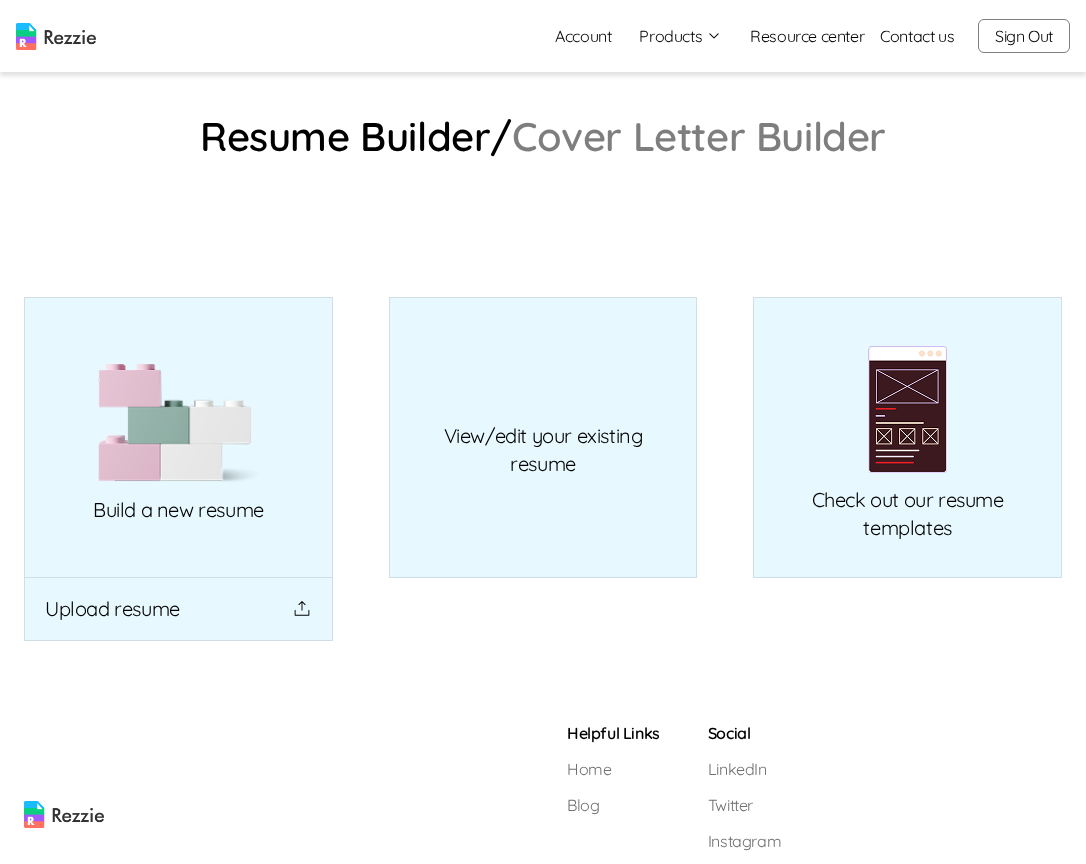 click on "Cover Letter Builder" at bounding box center [699, 136] 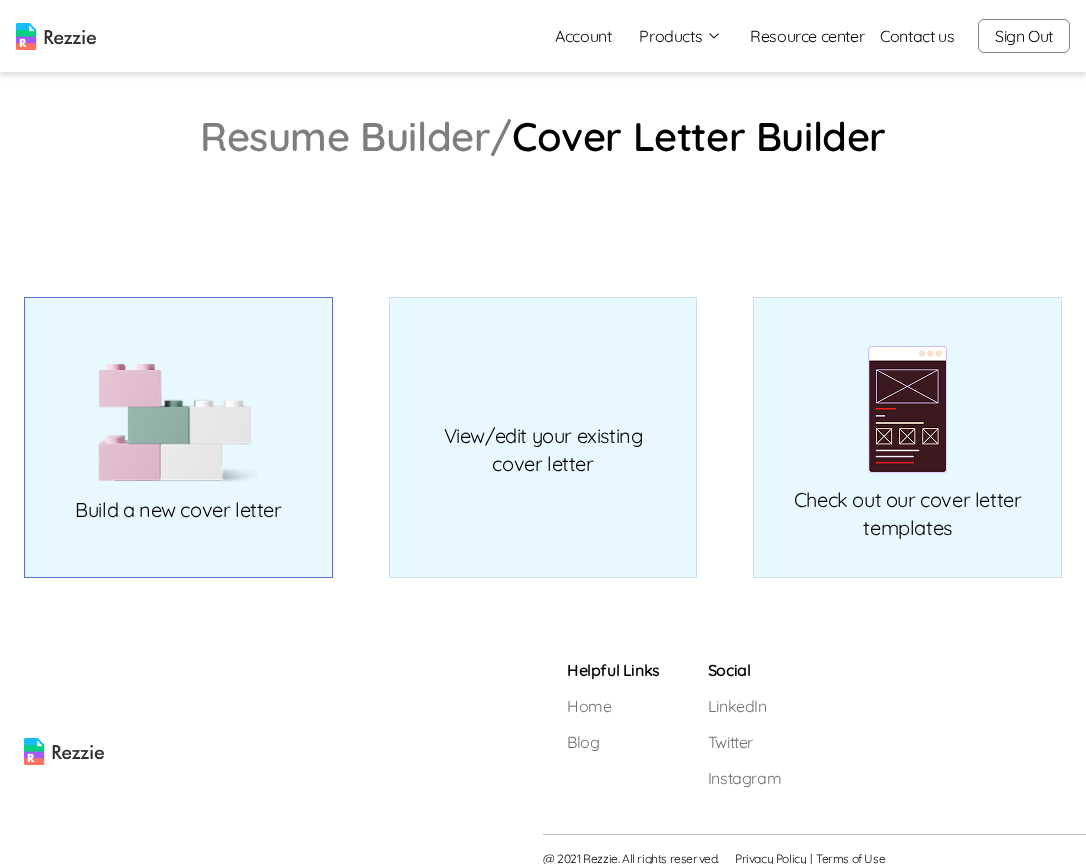 click at bounding box center [178, 423] 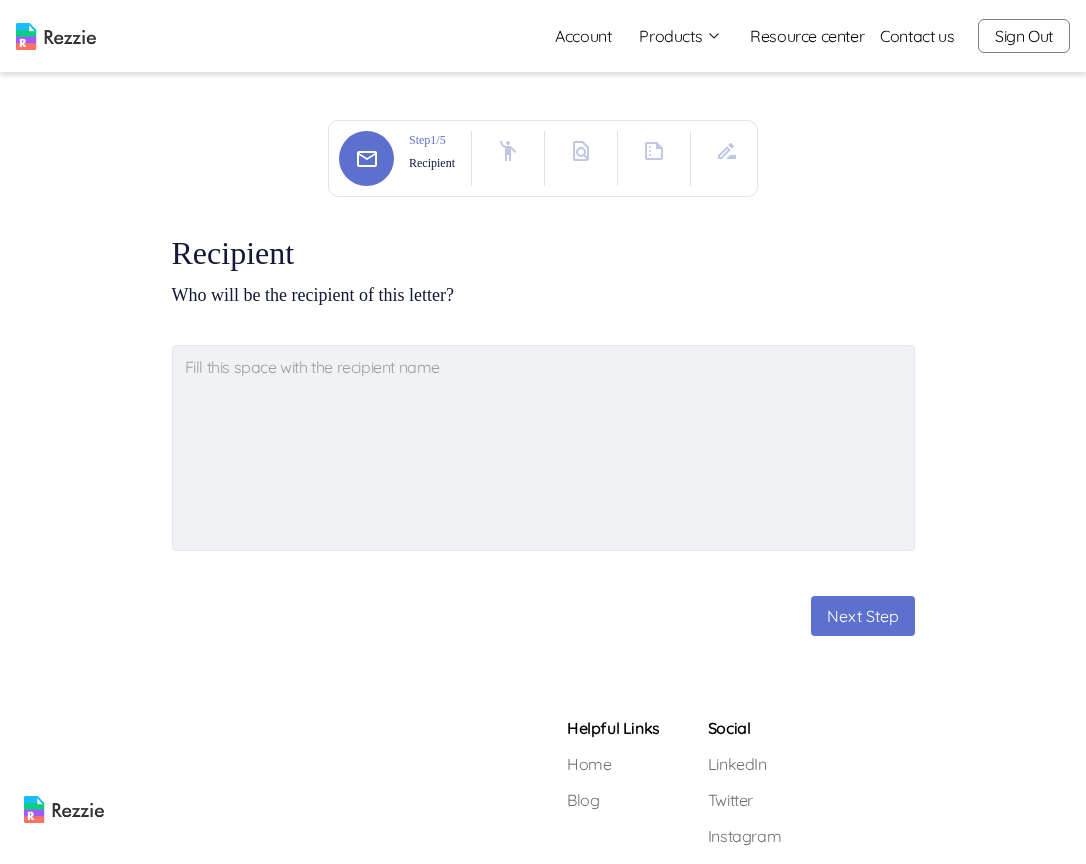 type on "x" 